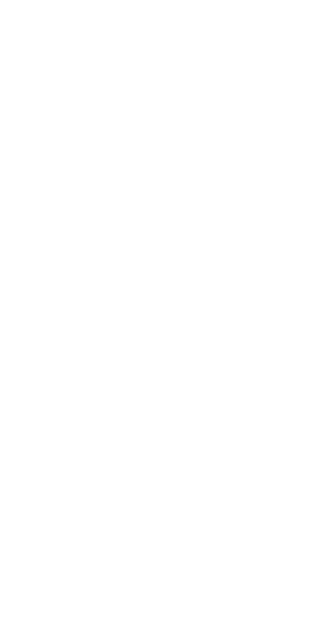 scroll, scrollTop: 0, scrollLeft: 0, axis: both 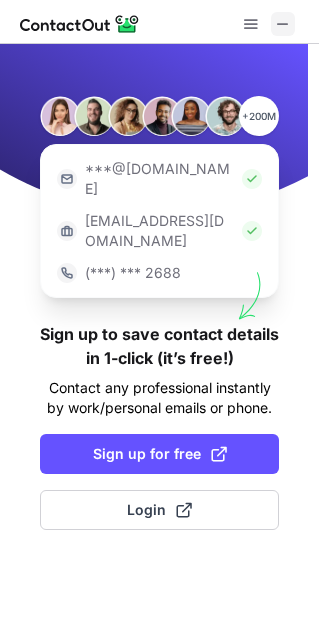 click at bounding box center [283, 24] 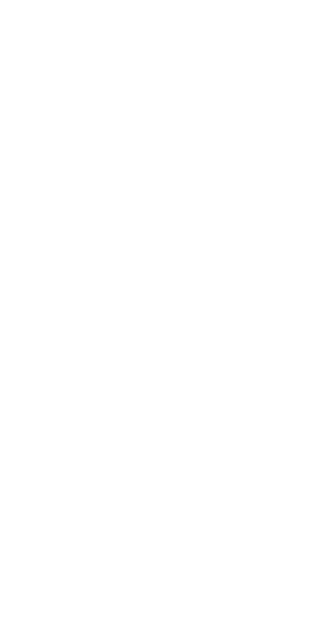scroll, scrollTop: 0, scrollLeft: 0, axis: both 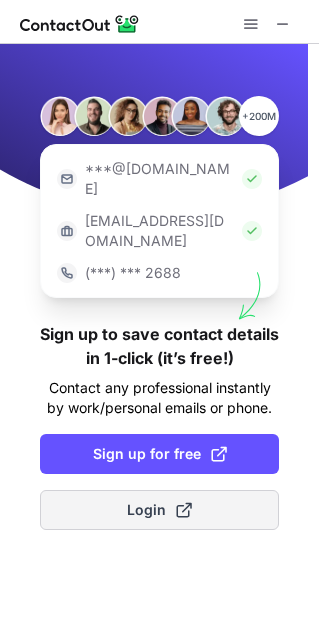 click on "Login" at bounding box center [159, 510] 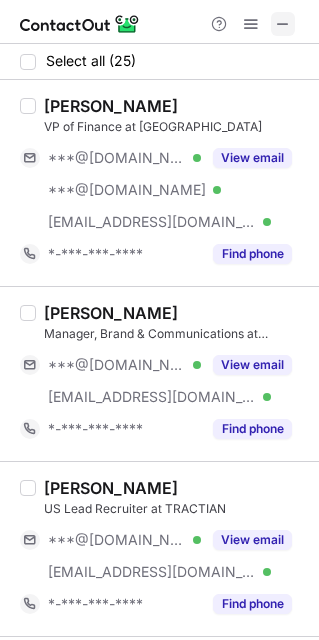 click at bounding box center (283, 24) 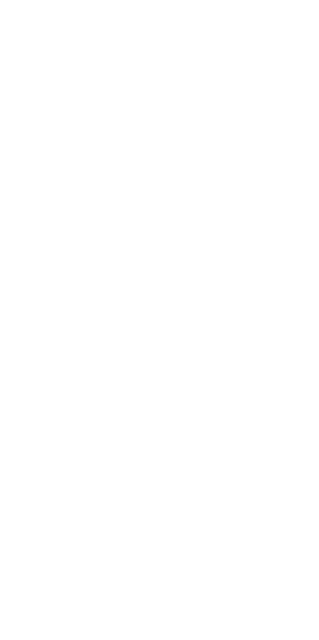 scroll, scrollTop: 0, scrollLeft: 0, axis: both 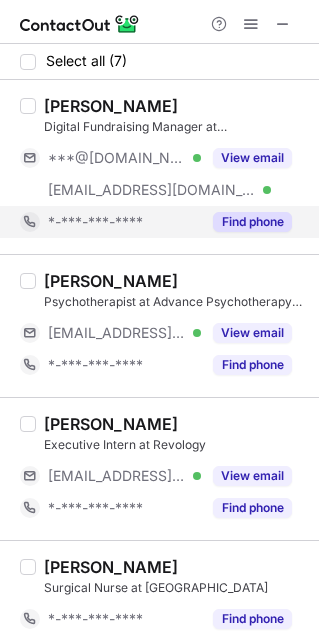 click on "Find phone" at bounding box center (252, 222) 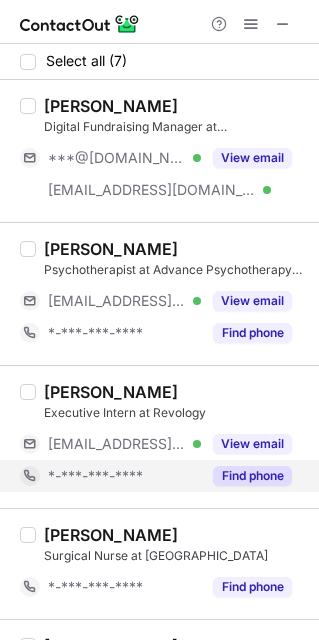click on "Find phone" at bounding box center (252, 476) 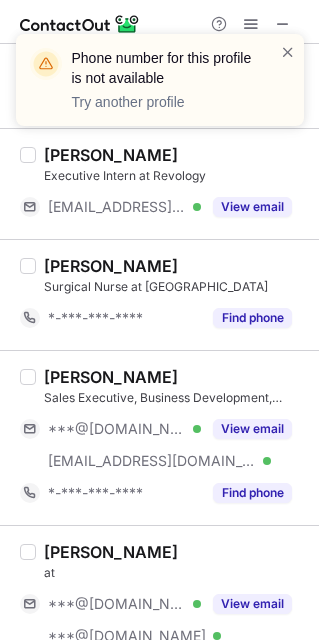 scroll, scrollTop: 240, scrollLeft: 0, axis: vertical 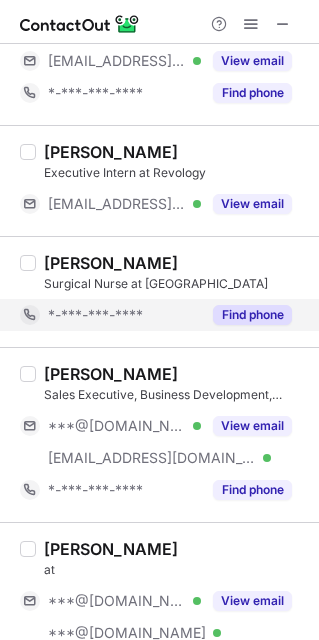 click on "Find phone" at bounding box center [246, 315] 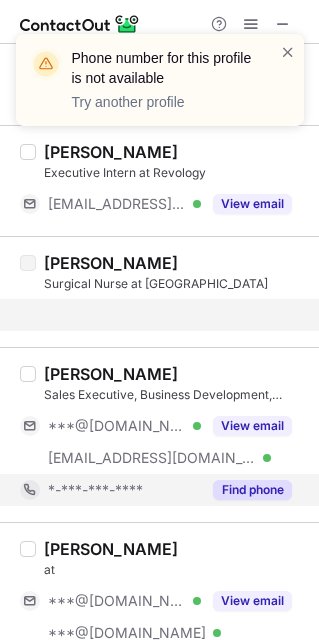 click on "Find phone" at bounding box center (252, 490) 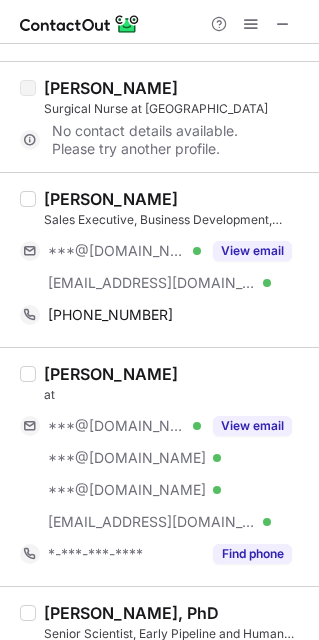scroll, scrollTop: 420, scrollLeft: 0, axis: vertical 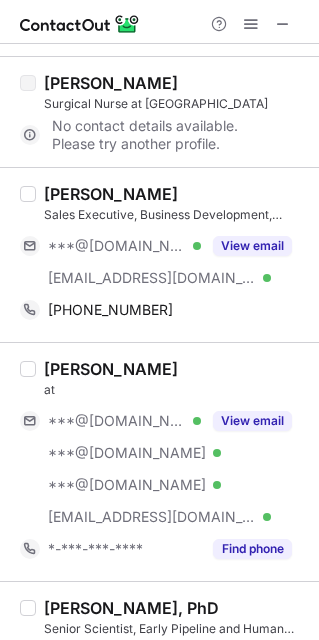 click on "[PERSON_NAME]" at bounding box center [175, 194] 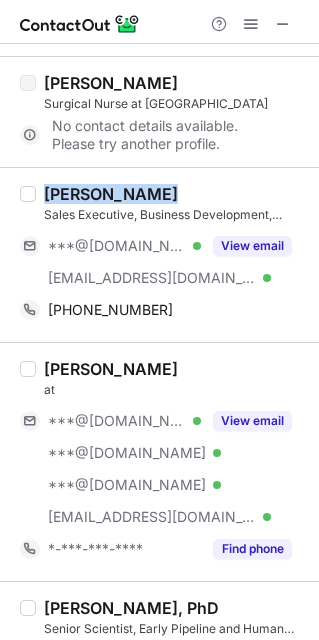 click on "[PERSON_NAME]" at bounding box center (175, 194) 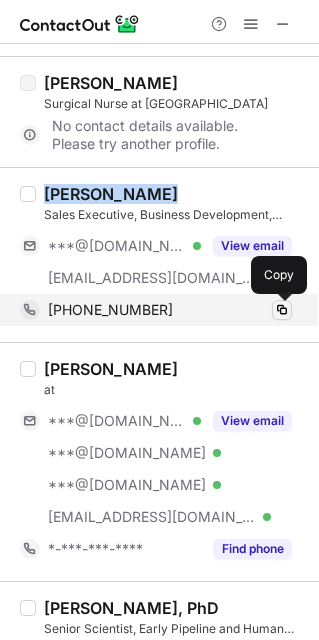 click at bounding box center (282, 310) 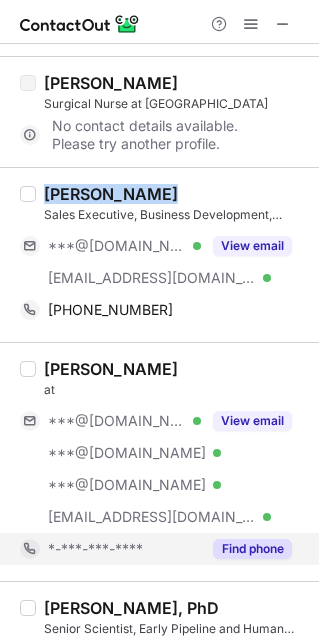 click on "Find phone" at bounding box center (252, 549) 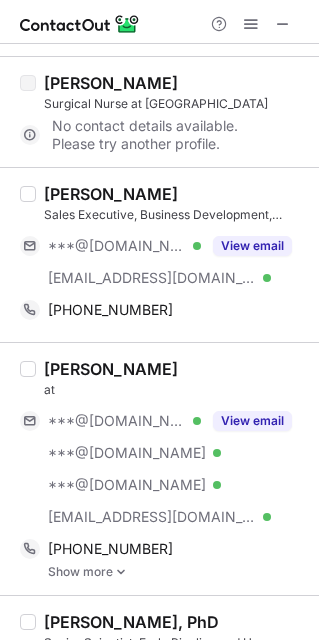 click on "Show more" at bounding box center [177, 572] 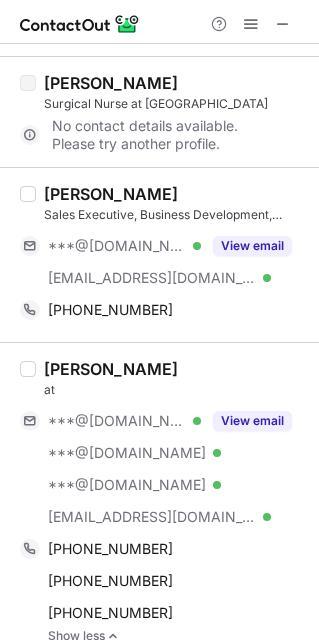 click on "[PERSON_NAME]  at  ***@[DOMAIN_NAME] Verified ***@[DOMAIN_NAME] Verified ***@[DOMAIN_NAME] Verified [EMAIL_ADDRESS][DOMAIN_NAME] Verified View email [PHONE_NUMBER] Copy [PHONE_NUMBER] Copy [PHONE_NUMBER] Copy Show less" at bounding box center (159, 500) 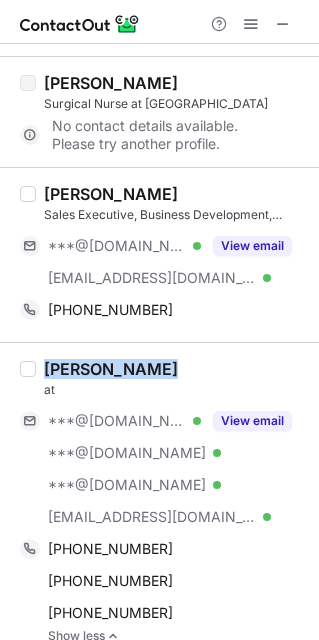 click on "[PERSON_NAME]  at  ***@[DOMAIN_NAME] Verified ***@[DOMAIN_NAME] Verified ***@[DOMAIN_NAME] Verified [EMAIL_ADDRESS][DOMAIN_NAME] Verified View email [PHONE_NUMBER] Copy [PHONE_NUMBER] Copy [PHONE_NUMBER] Copy Show less" at bounding box center (159, 500) 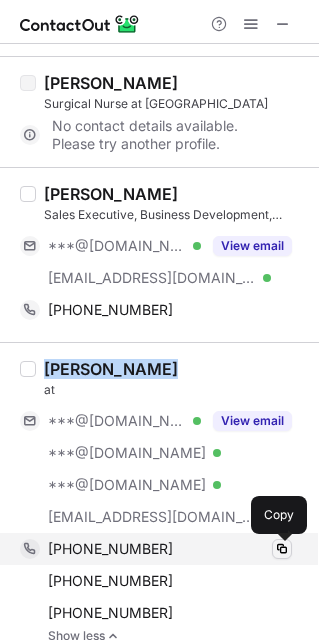 click at bounding box center (282, 549) 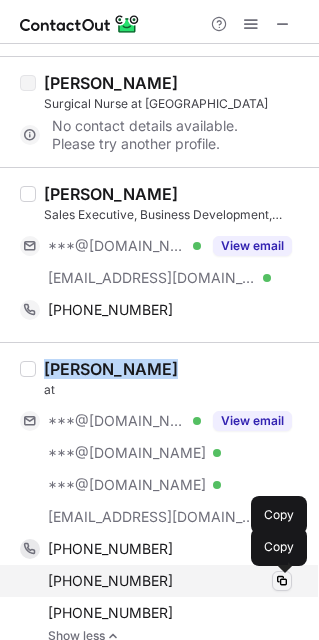 click at bounding box center [282, 581] 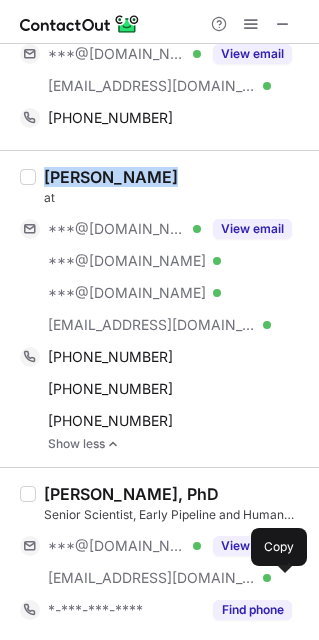 scroll, scrollTop: 615, scrollLeft: 0, axis: vertical 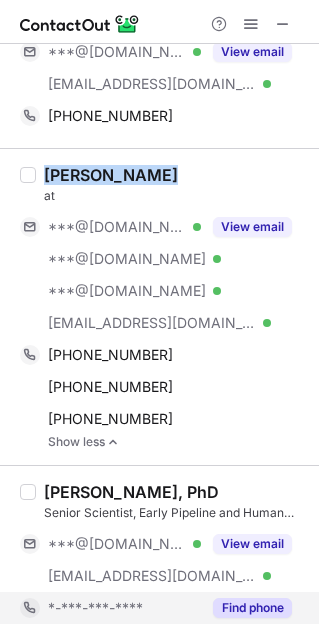 click on "Find phone" at bounding box center (252, 608) 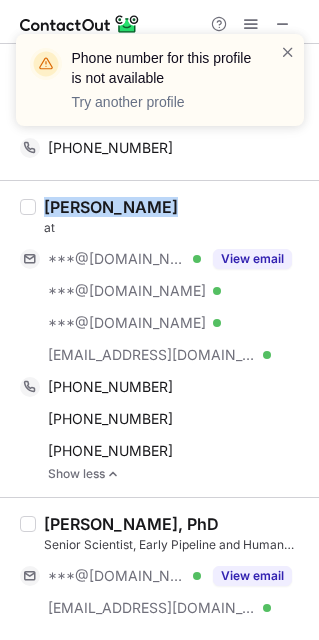 scroll, scrollTop: 583, scrollLeft: 0, axis: vertical 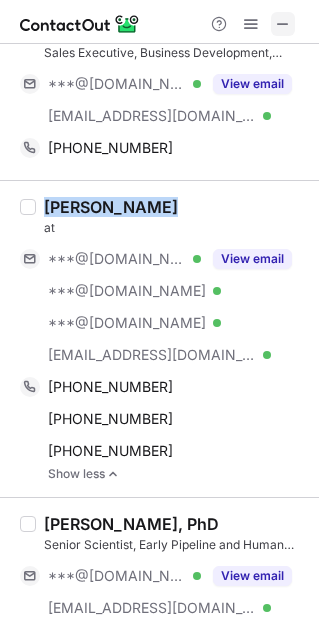 click at bounding box center (283, 24) 